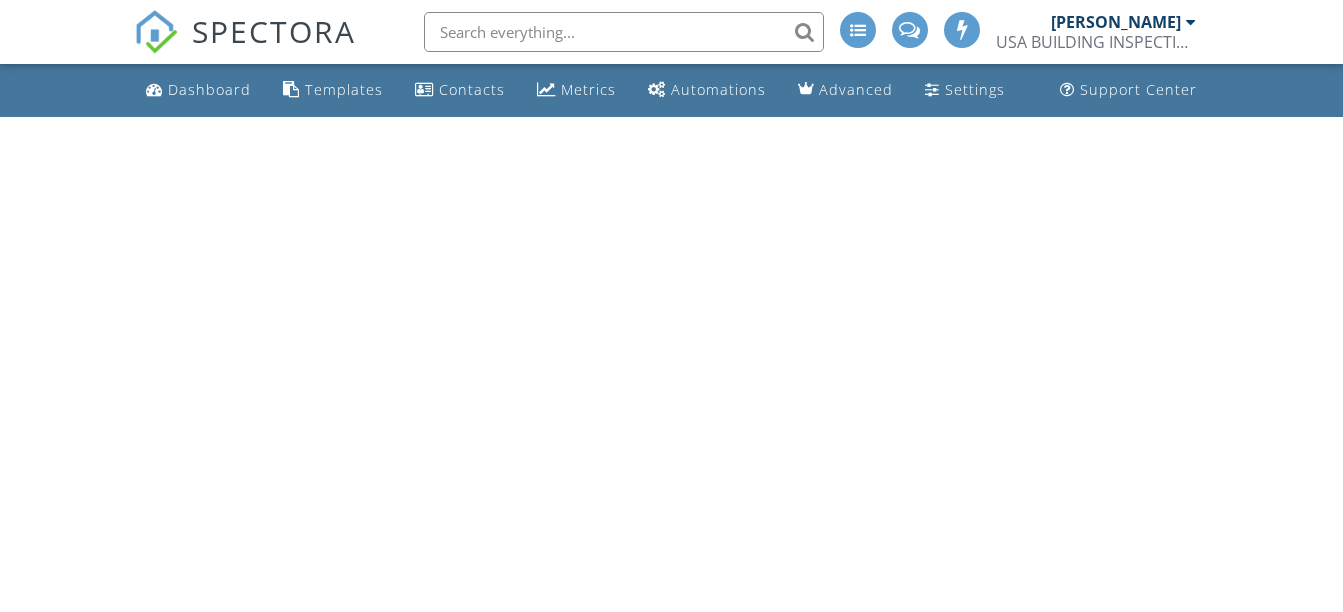 scroll, scrollTop: 0, scrollLeft: 0, axis: both 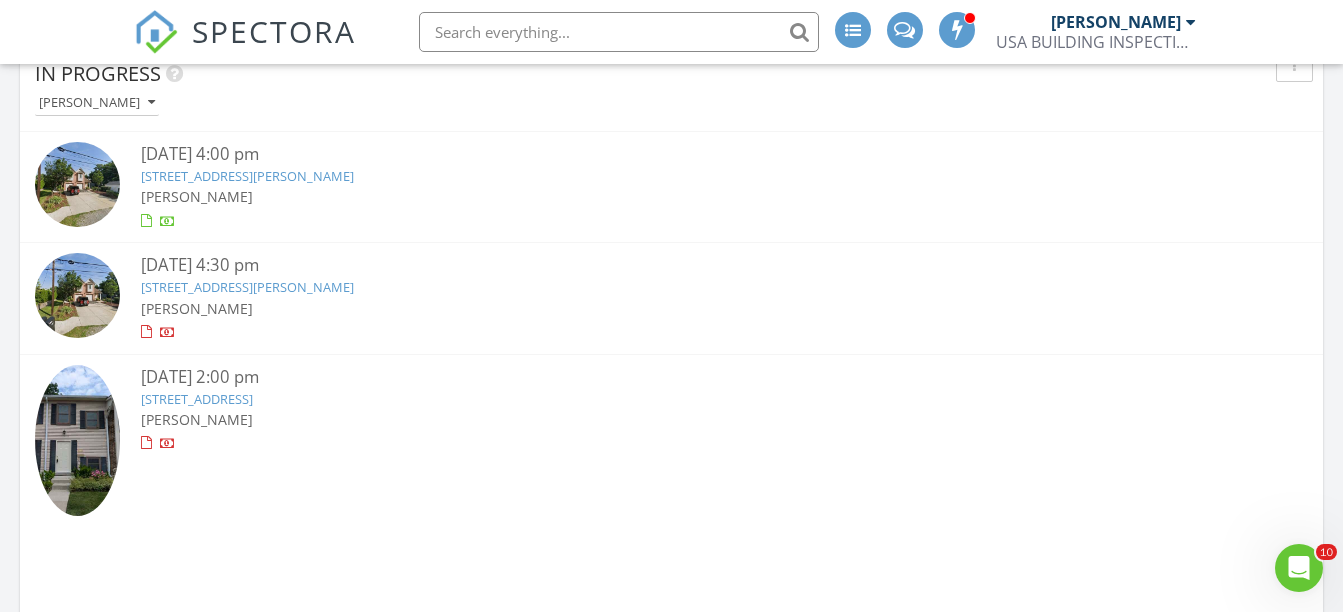 click on "8421 L:akeview Ct, Ypsilanti, MI 48198" at bounding box center [197, 399] 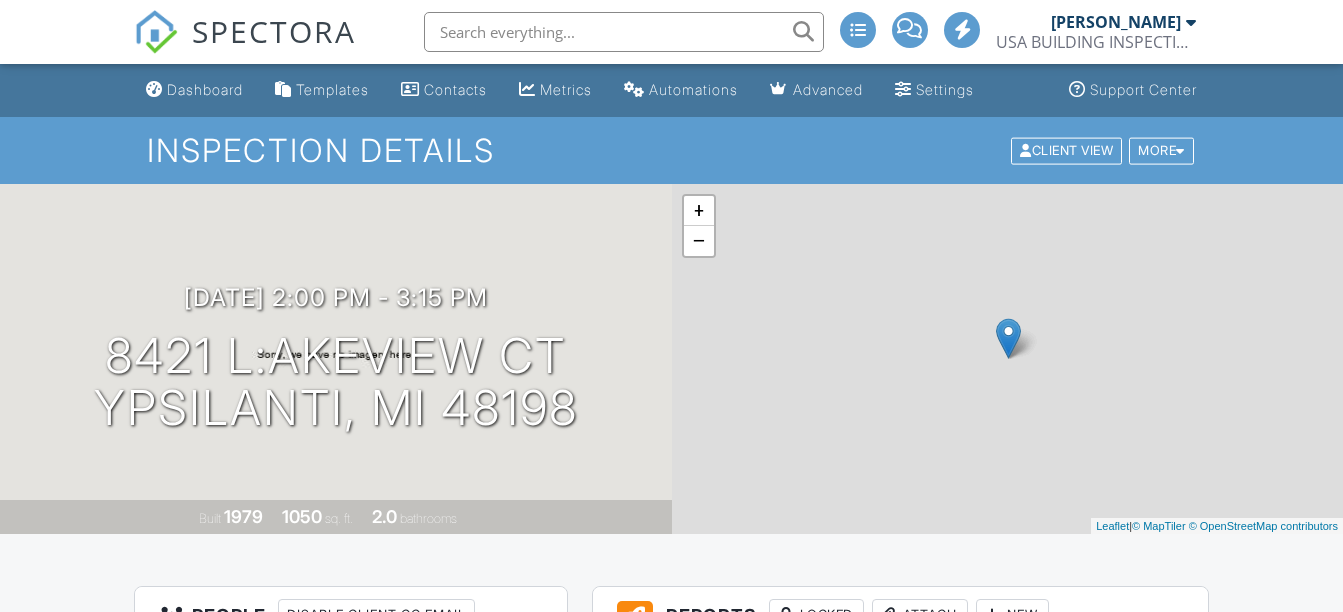 scroll, scrollTop: 0, scrollLeft: 0, axis: both 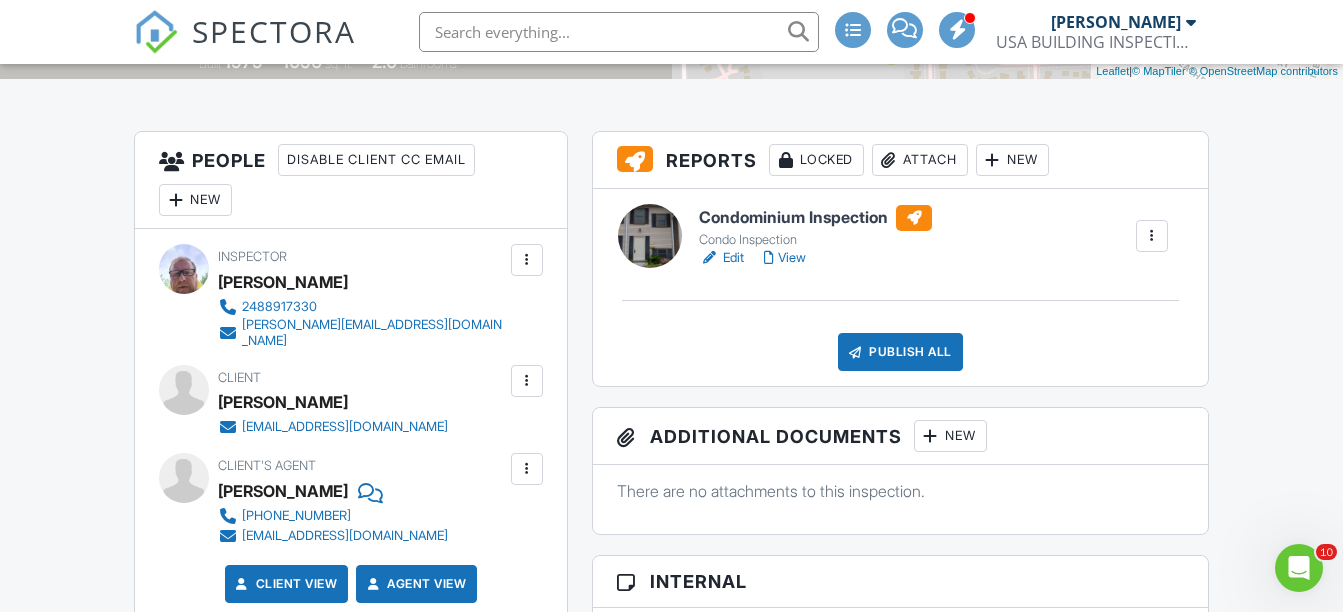 click on "Edit" at bounding box center (721, 258) 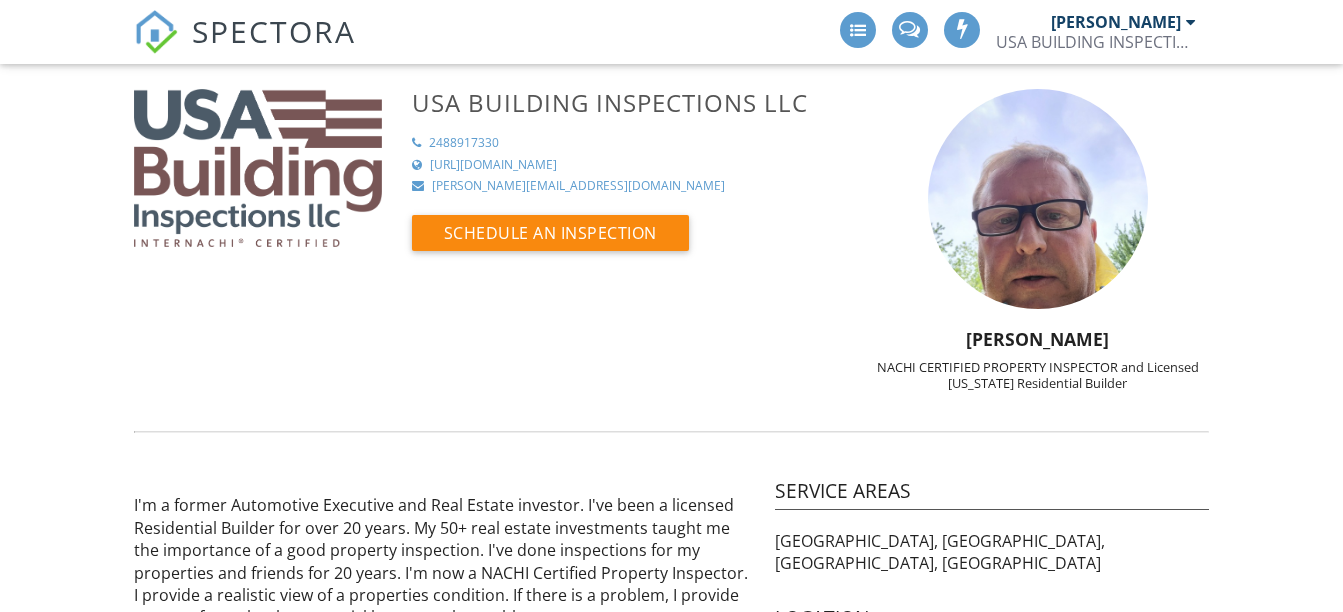 scroll, scrollTop: 0, scrollLeft: 0, axis: both 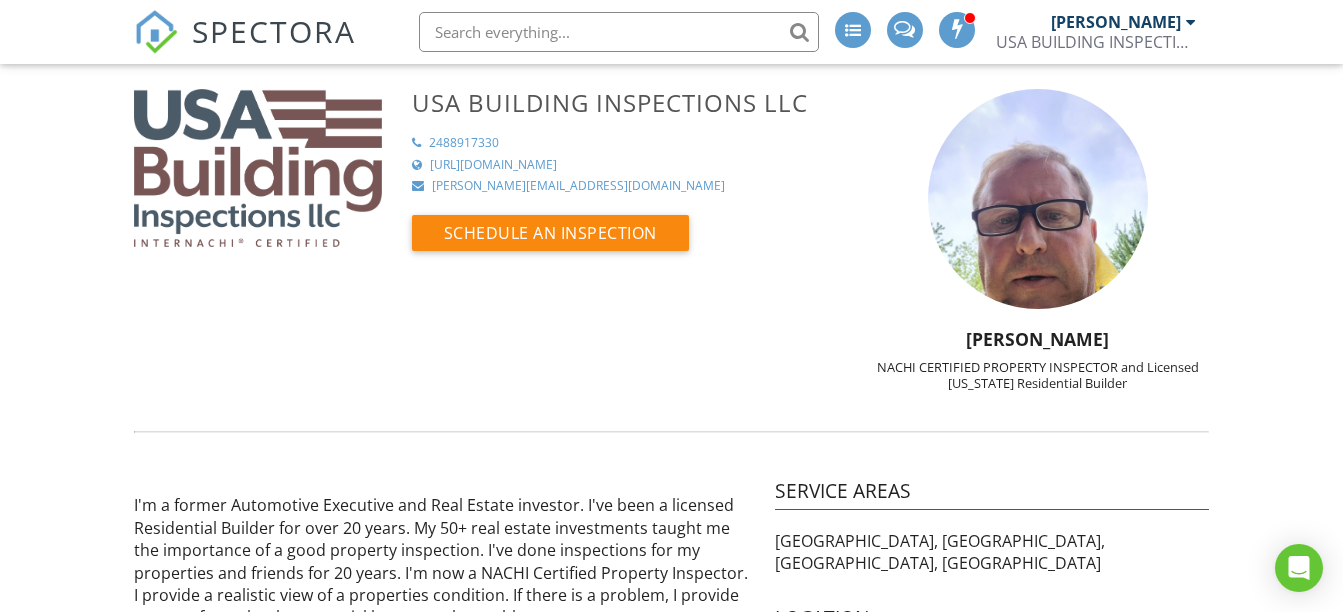 click on "Mike Simmons
USA BUILDING INSPECTIONS LLC" at bounding box center [1096, 32] 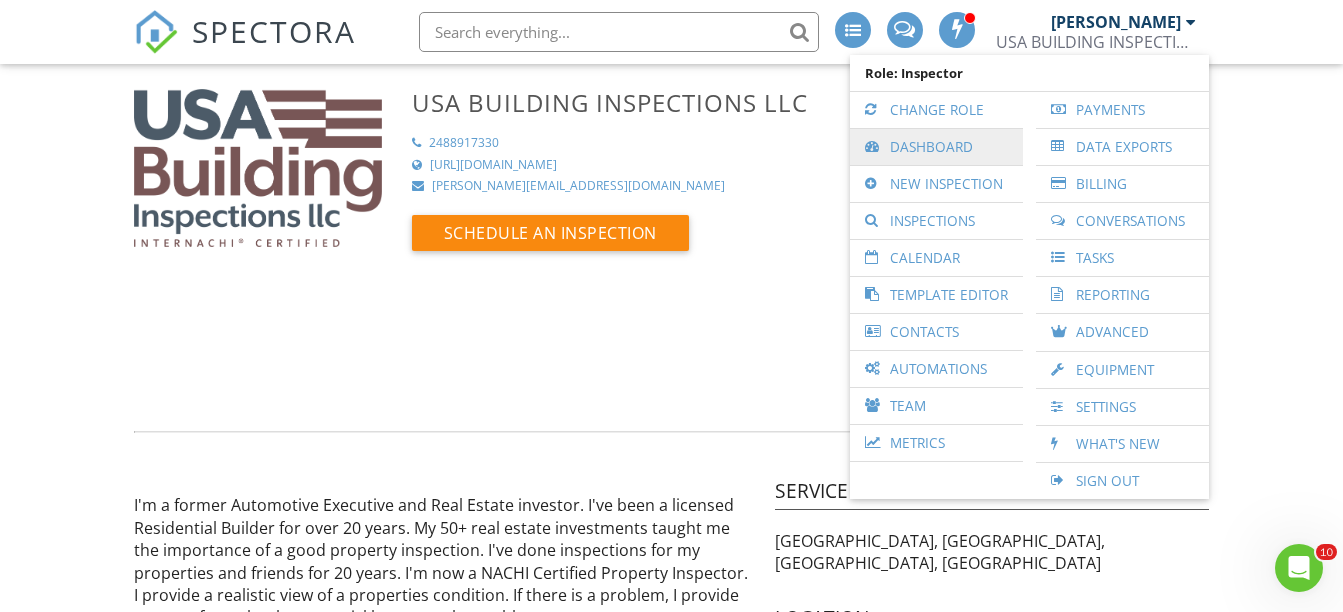 scroll, scrollTop: 0, scrollLeft: 0, axis: both 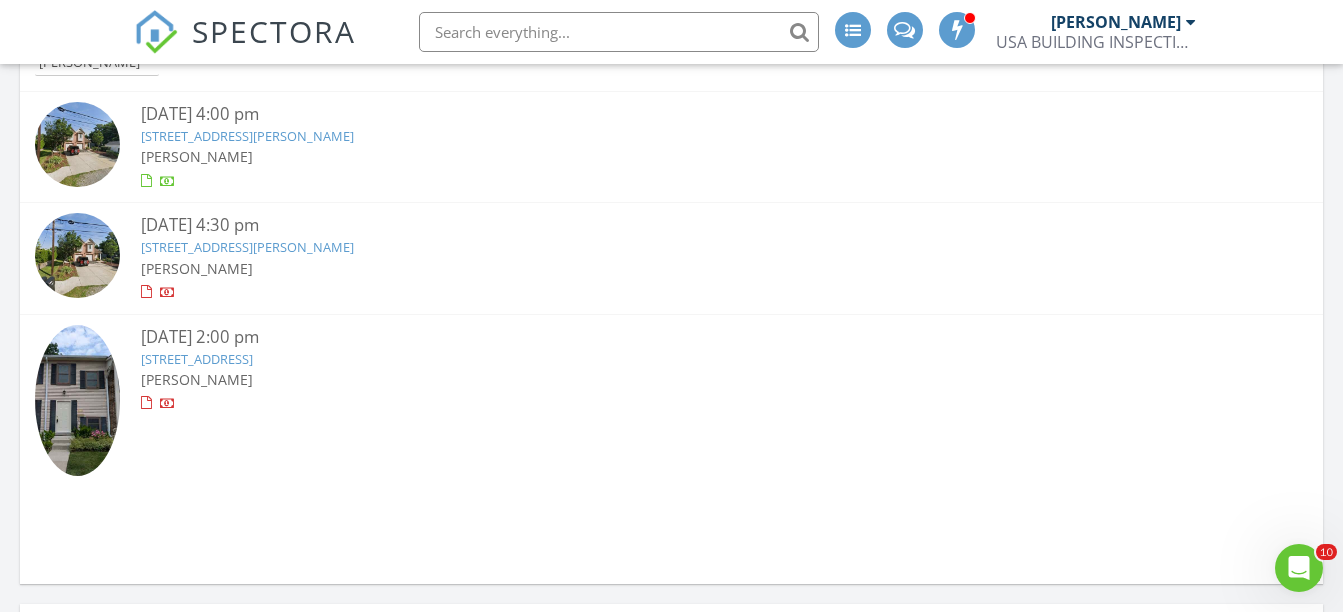 click on "8421 L:akeview Ct, Ypsilanti, MI 48198" at bounding box center [197, 359] 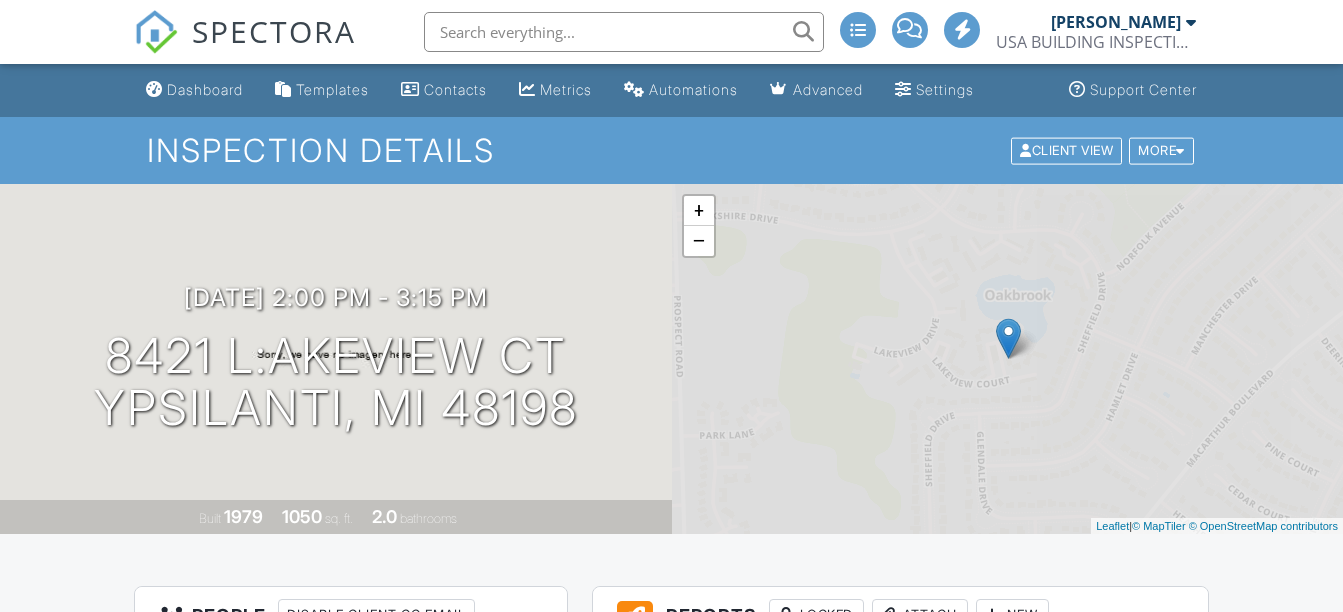 scroll, scrollTop: 0, scrollLeft: 0, axis: both 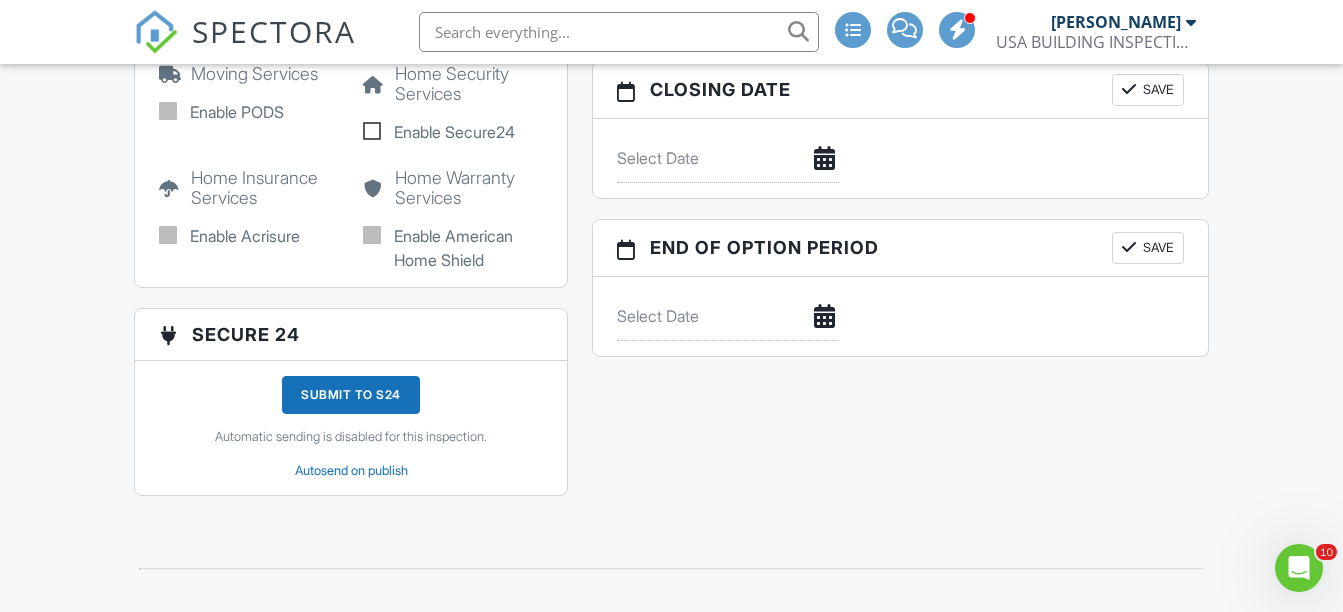 click on "Submit to S24" at bounding box center [351, 395] 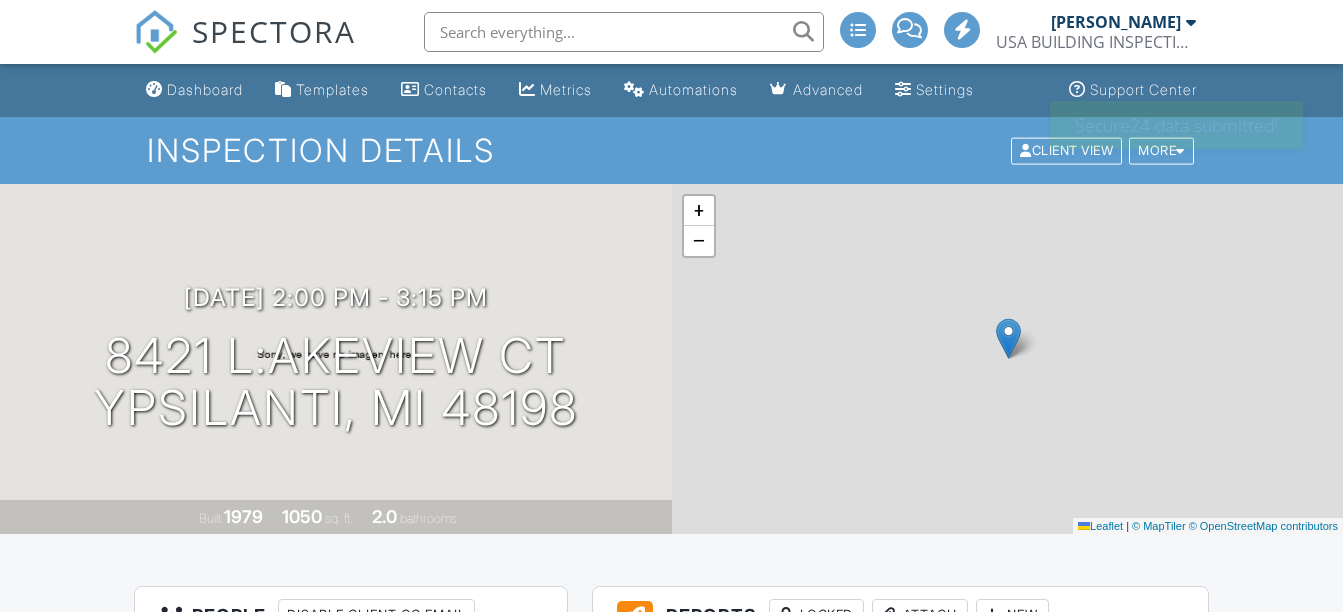 scroll, scrollTop: 0, scrollLeft: 0, axis: both 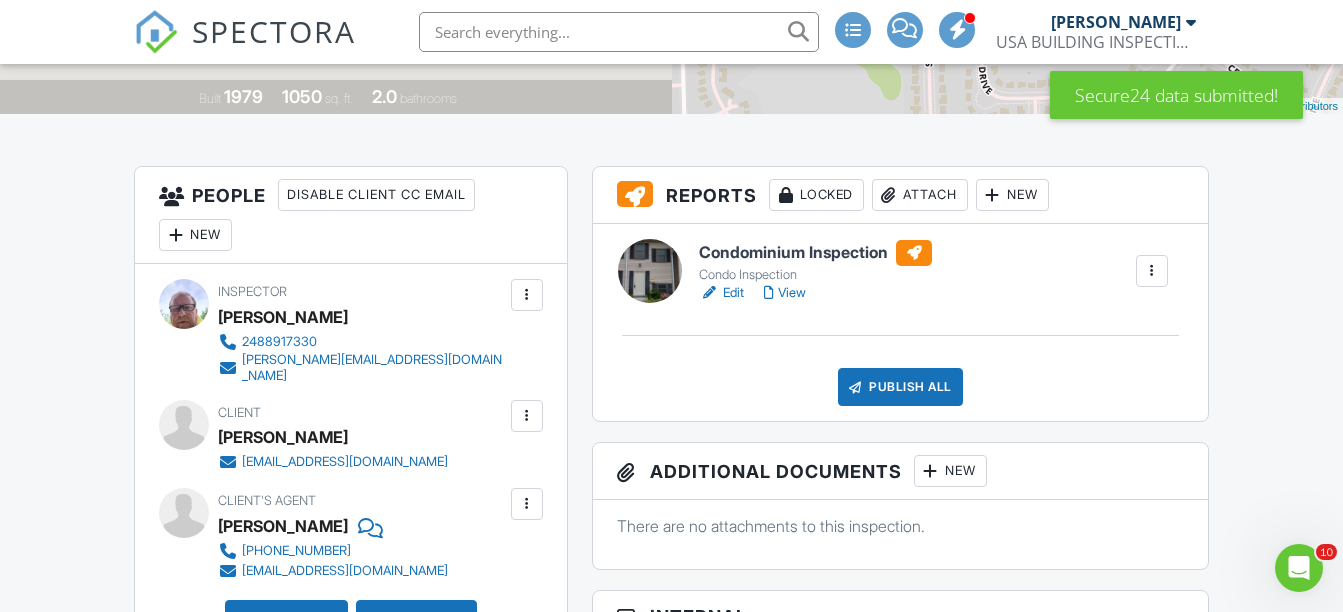 click on "View" at bounding box center [785, 293] 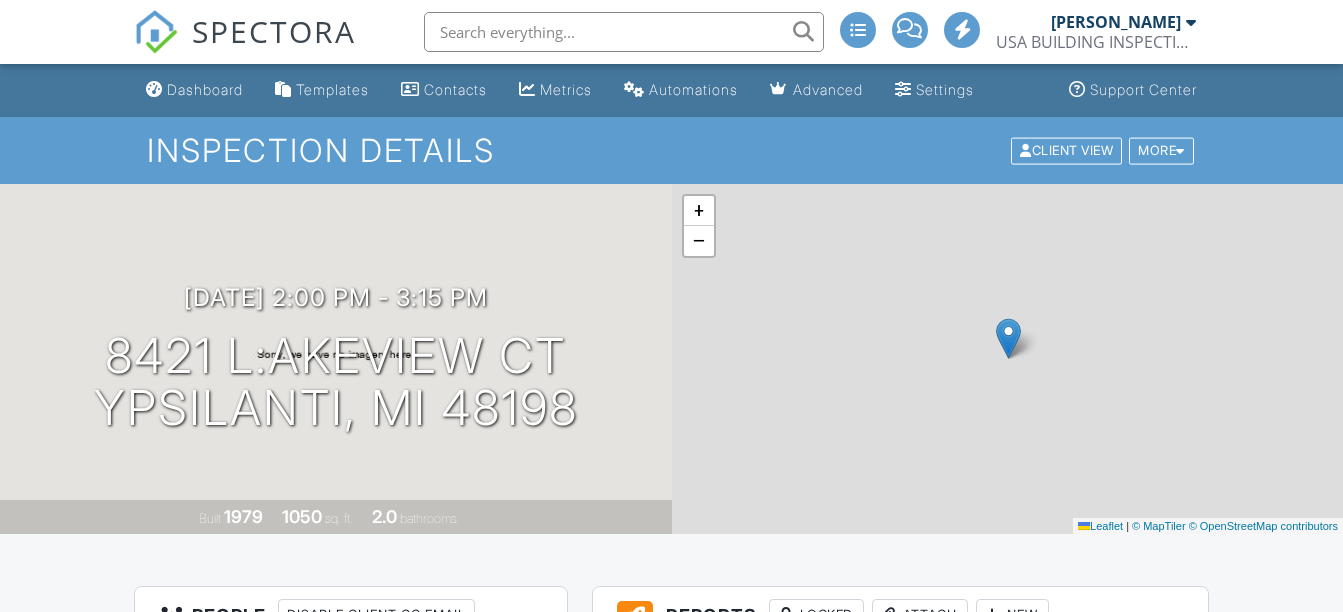 scroll, scrollTop: 0, scrollLeft: 0, axis: both 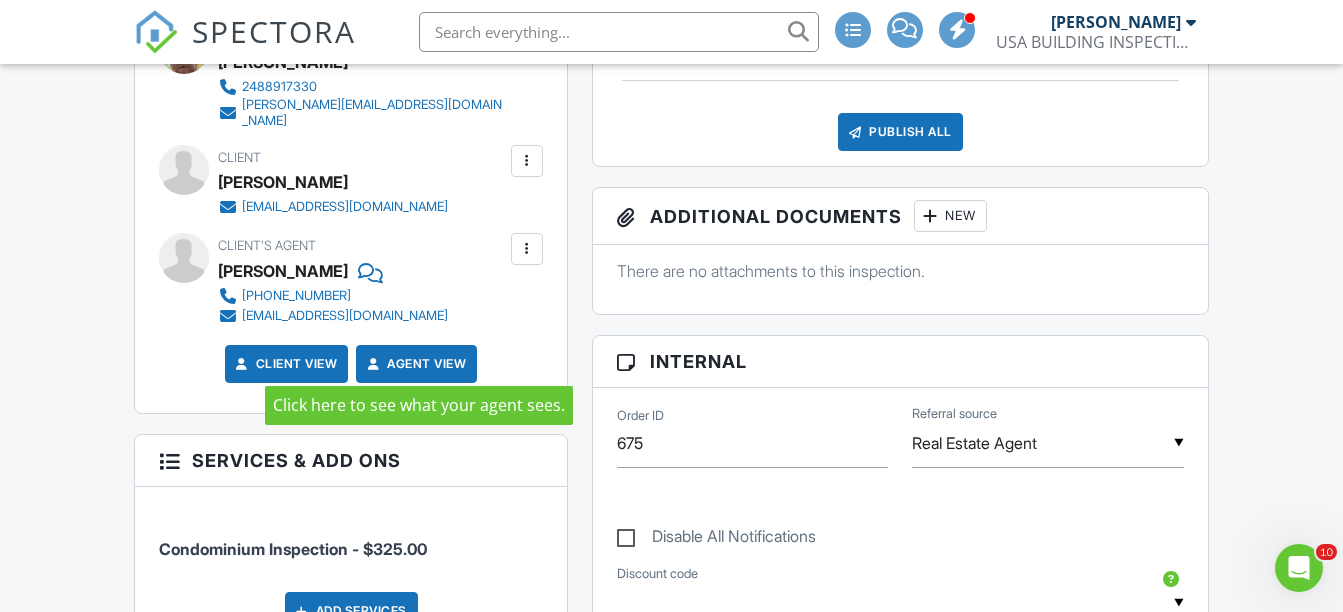 click on "Agent View" at bounding box center [414, 364] 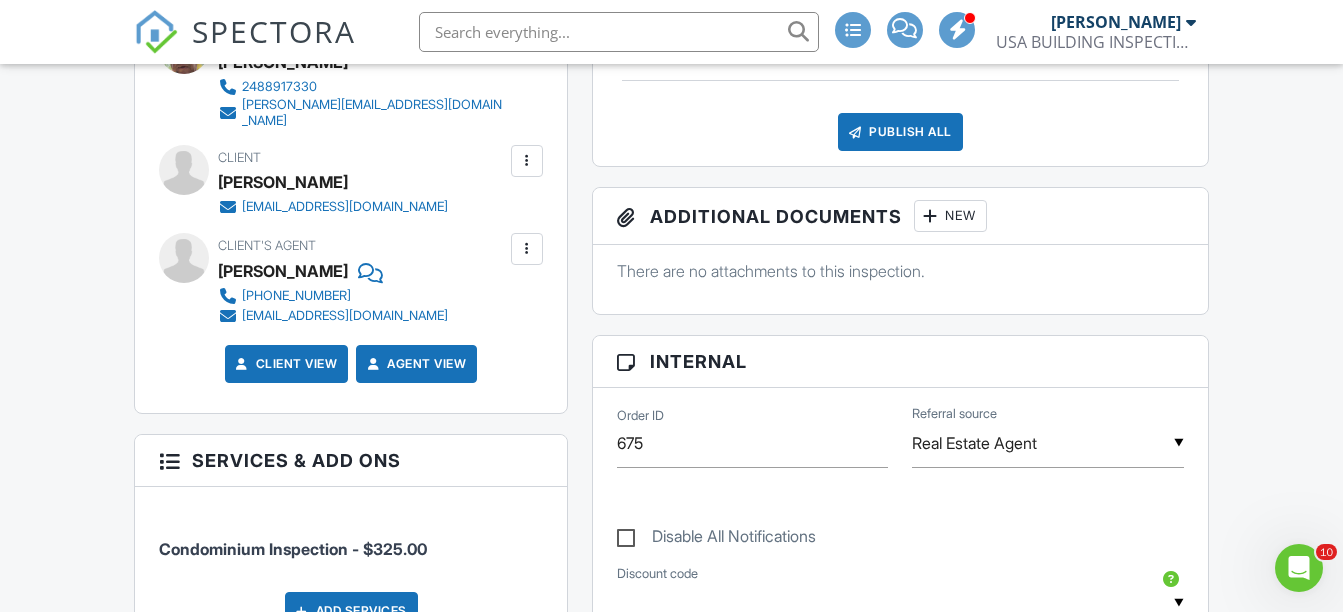 click on "Dashboard
Templates
Contacts
Metrics
Automations
Advanced
Settings
Support Center
Inspection Details
Client View
More
Property Details
Reschedule
Reorder / Copy
Share
Cancel
Delete
Print Order
Convert to V9
Disable Pass on CC Fees
View Change Log
07/09/2025  2:00 pm
- 3:15 pm
8421 L:akeview Ct
Ypsilanti, MI 48198
Built
1979
1050
sq. ft.
2.0
bathrooms
+ −  Leaflet   |   © MapTiler   © OpenStreetMap contributors
All emails and texts are disabled for this inspection!
Turn on emails and texts
Turn on and Requeue Notifications
Reports
Locked
Attach
New
Condominium Inspection
Condo Inspection
Edit
View" at bounding box center [671, 699] 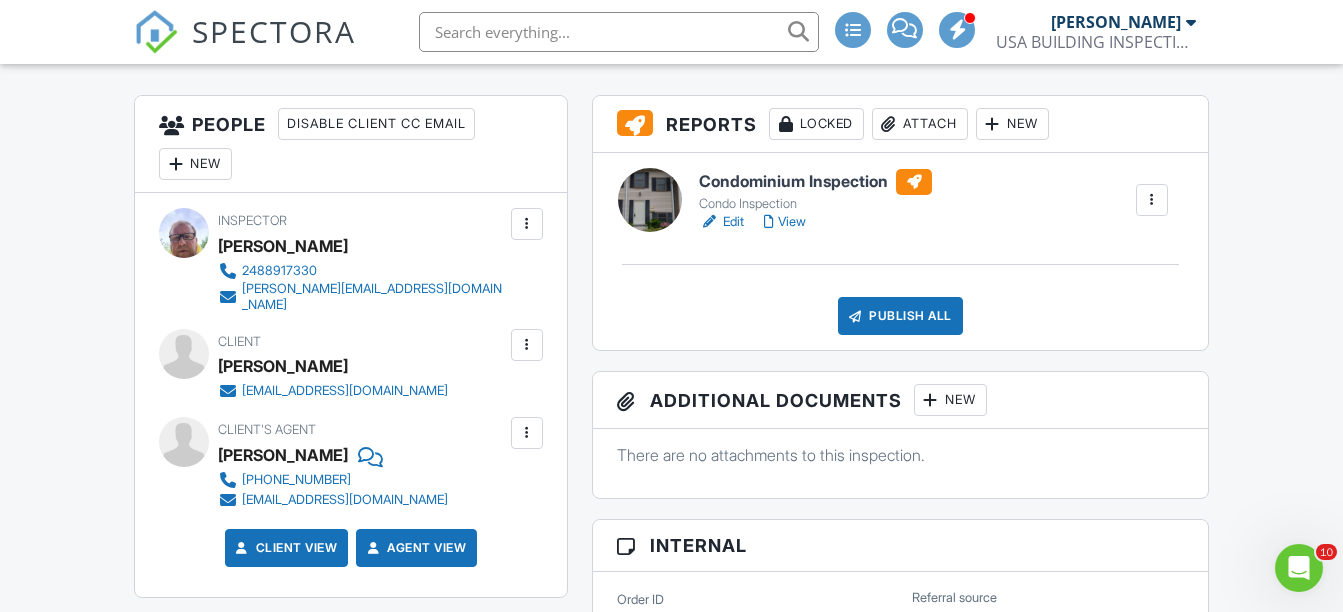 scroll, scrollTop: 486, scrollLeft: 0, axis: vertical 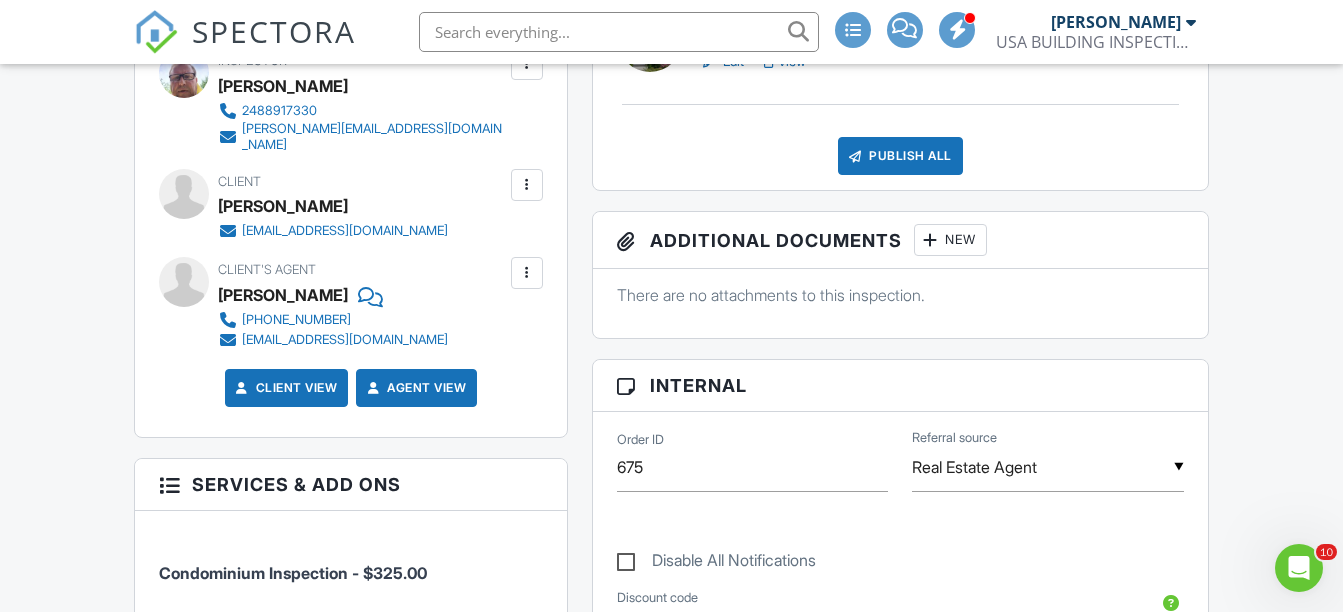 click at bounding box center [368, 295] 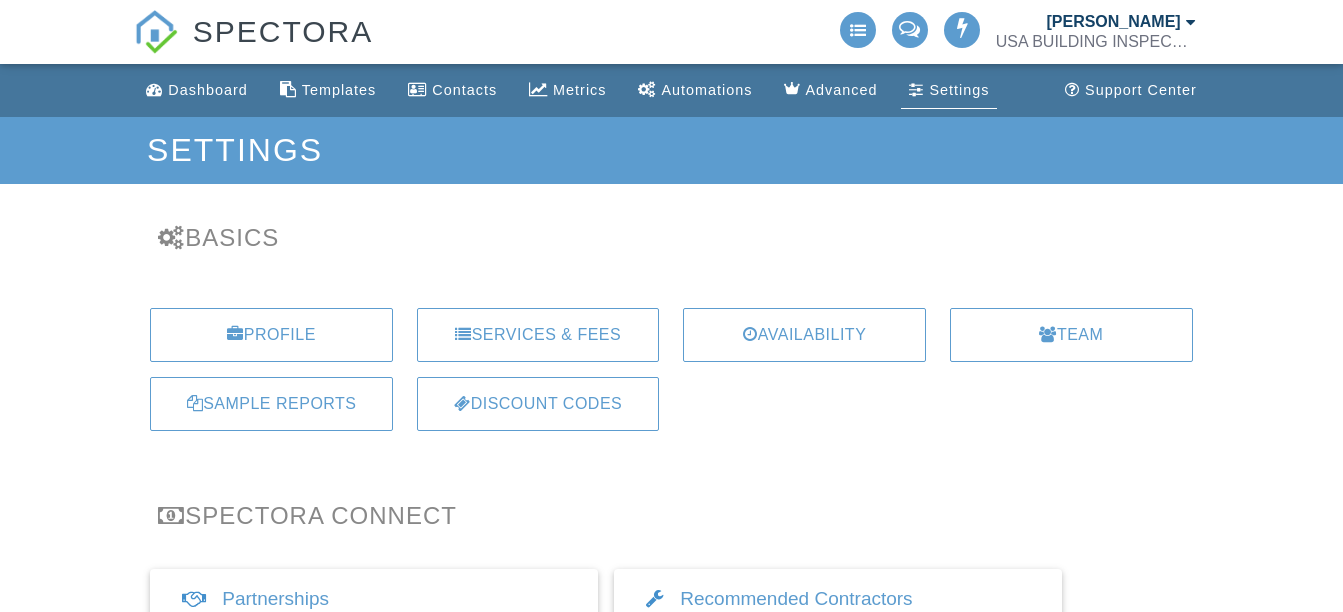scroll, scrollTop: 0, scrollLeft: 0, axis: both 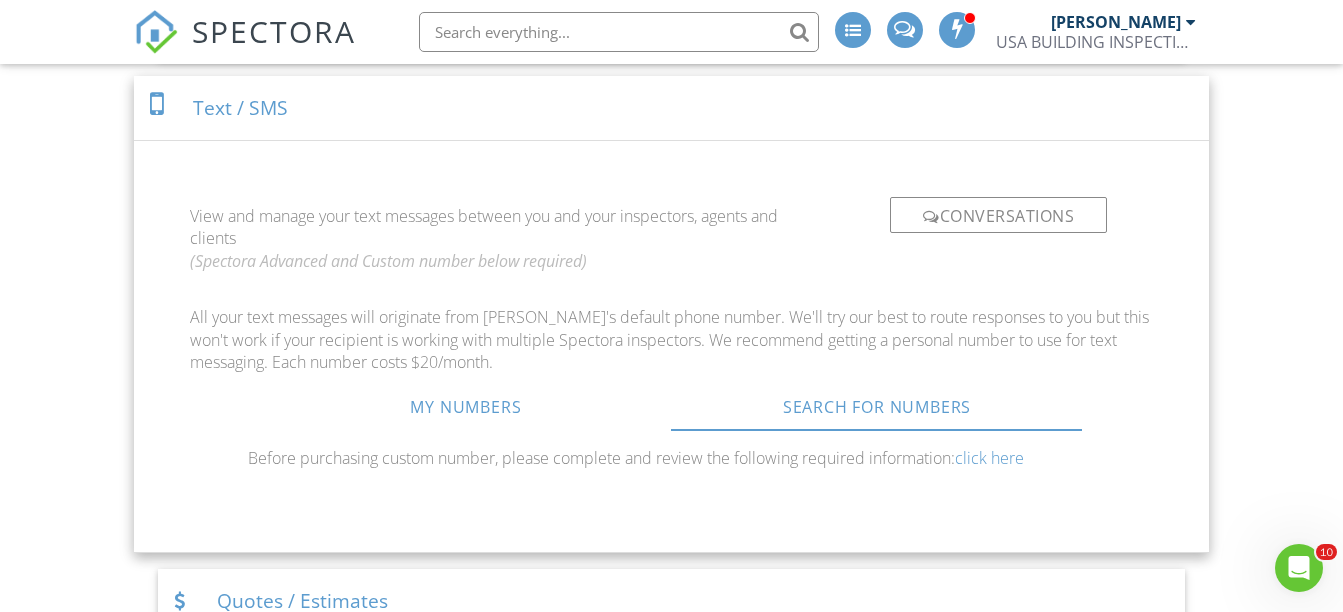 click on "USA BUILDING INSPECTIONS LLC" at bounding box center (1096, 42) 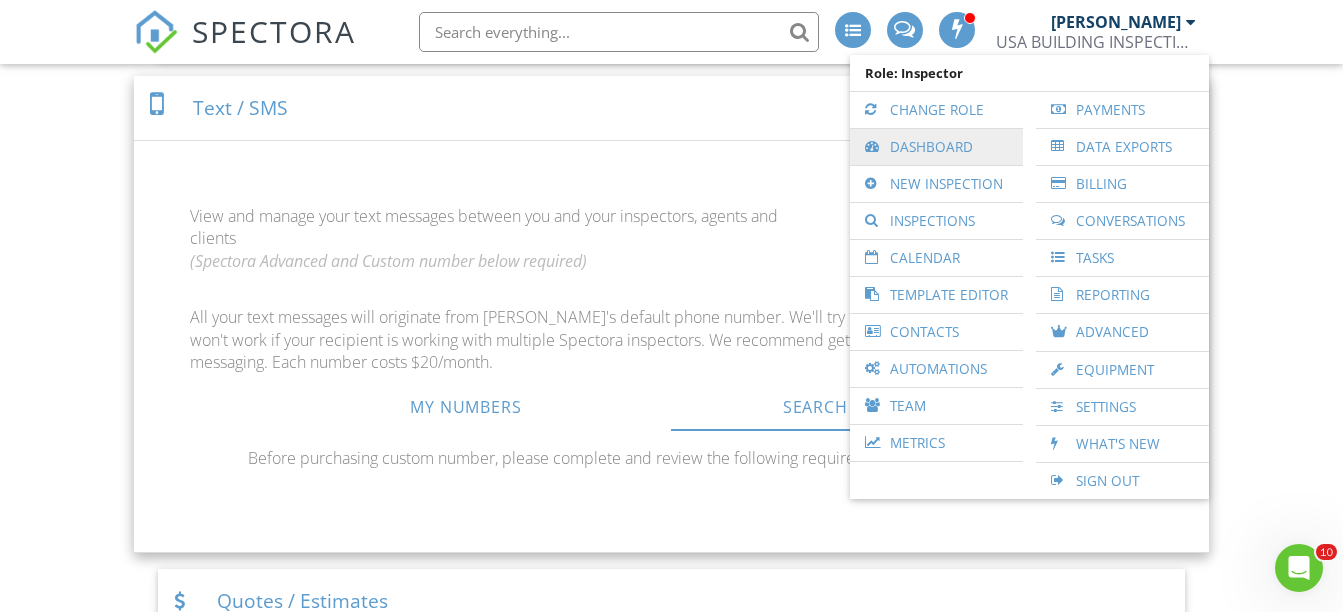 click on "Dashboard" at bounding box center (936, 147) 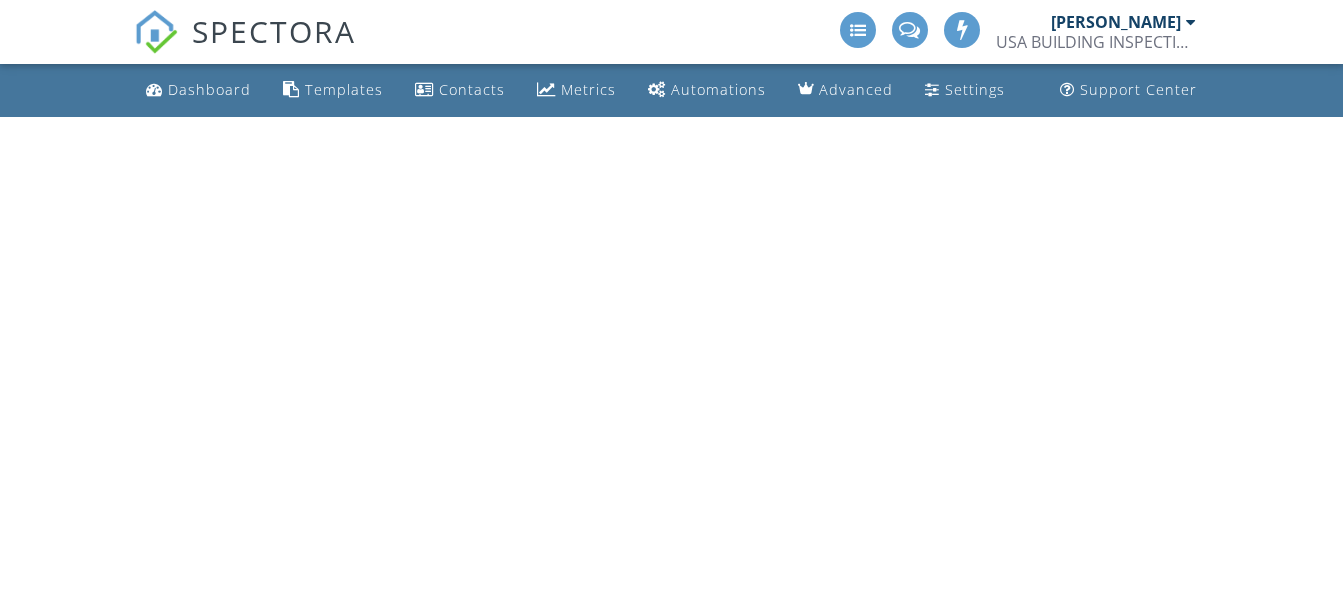 scroll, scrollTop: 0, scrollLeft: 0, axis: both 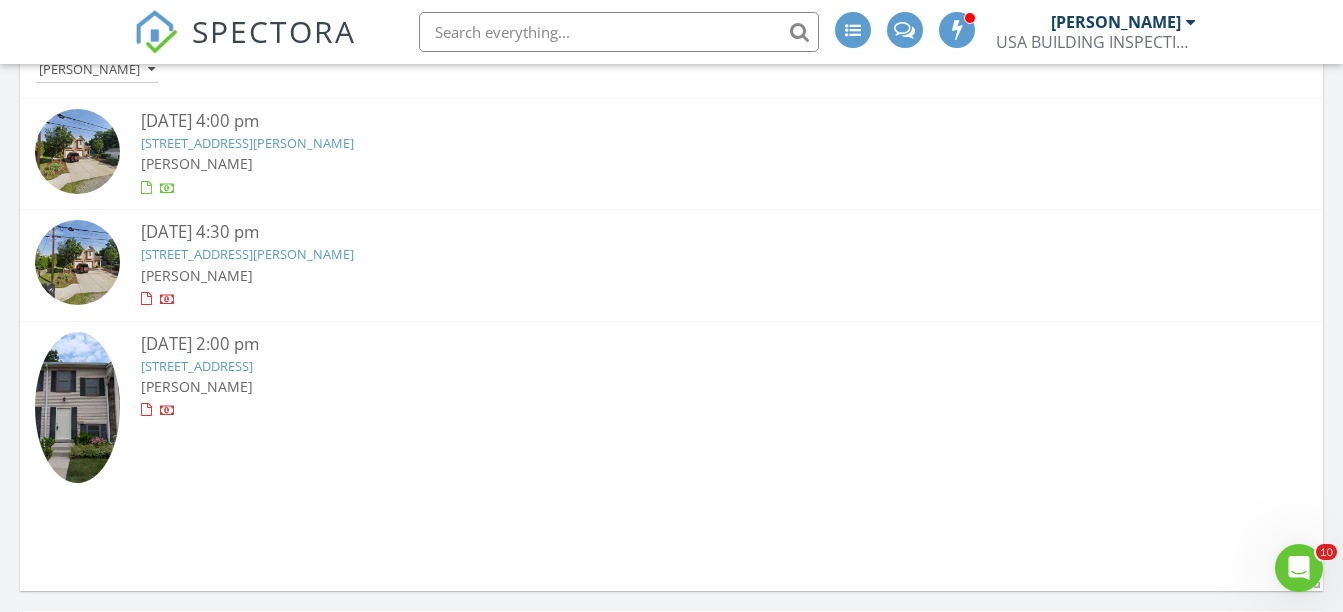 click on "8421 L:akeview Ct, Ypsilanti, MI 48198" at bounding box center [197, 366] 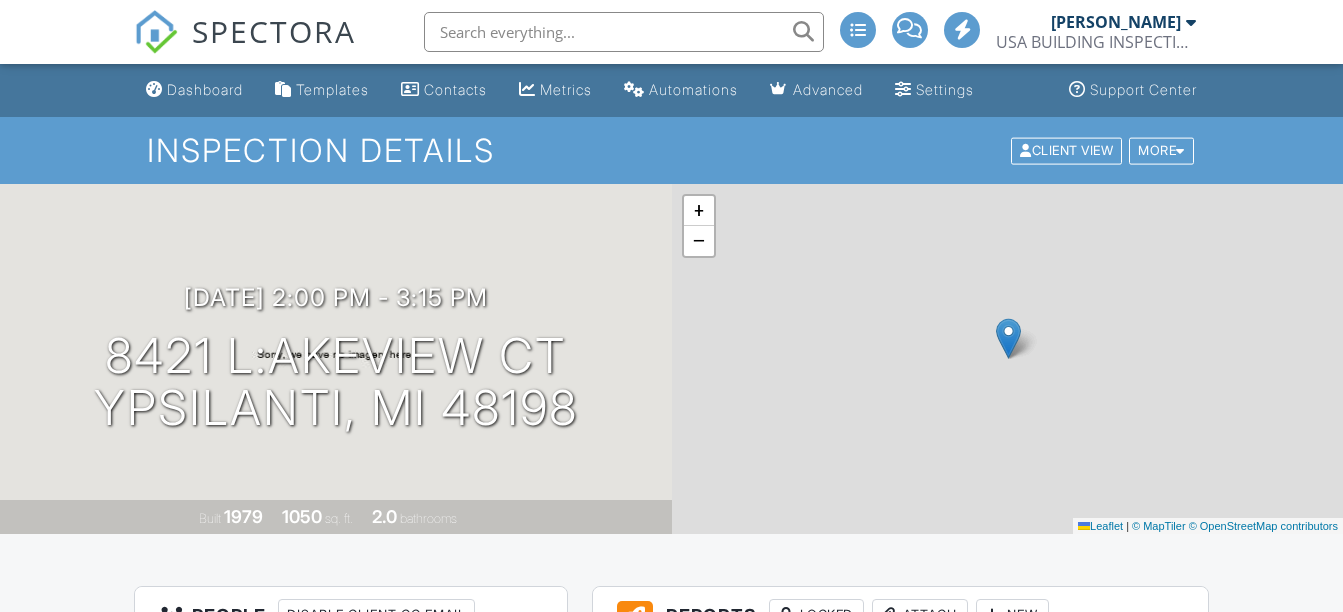 scroll, scrollTop: 0, scrollLeft: 0, axis: both 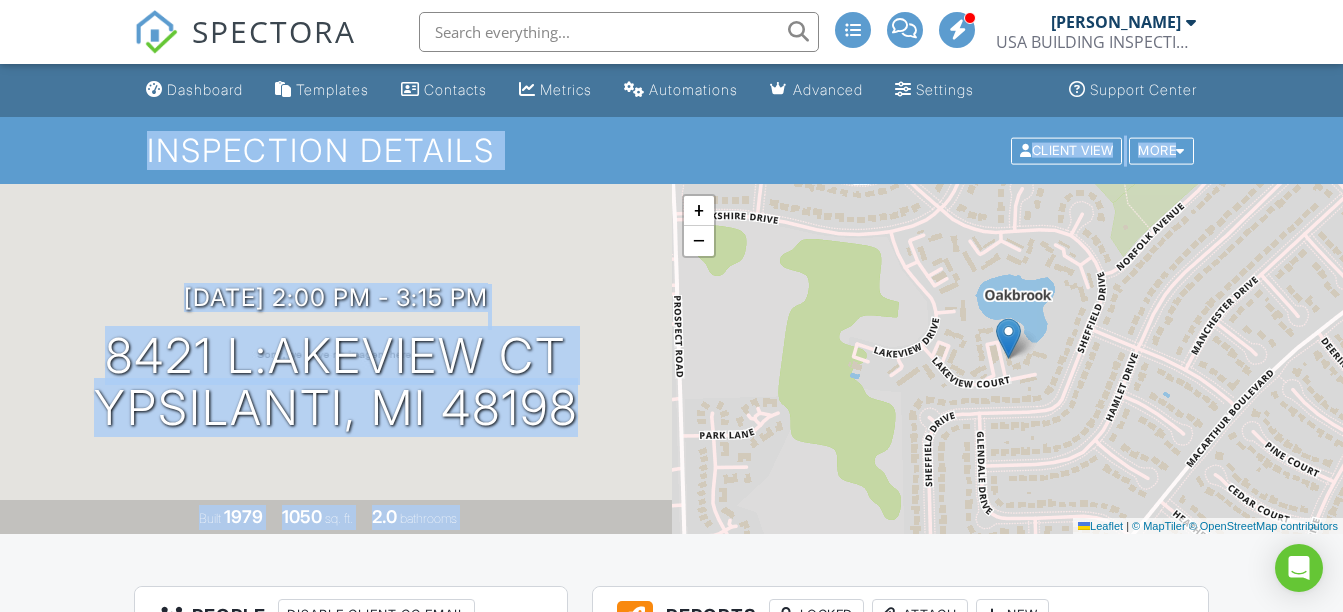drag, startPoint x: 1342, startPoint y: 106, endPoint x: 1361, endPoint y: 211, distance: 106.7052 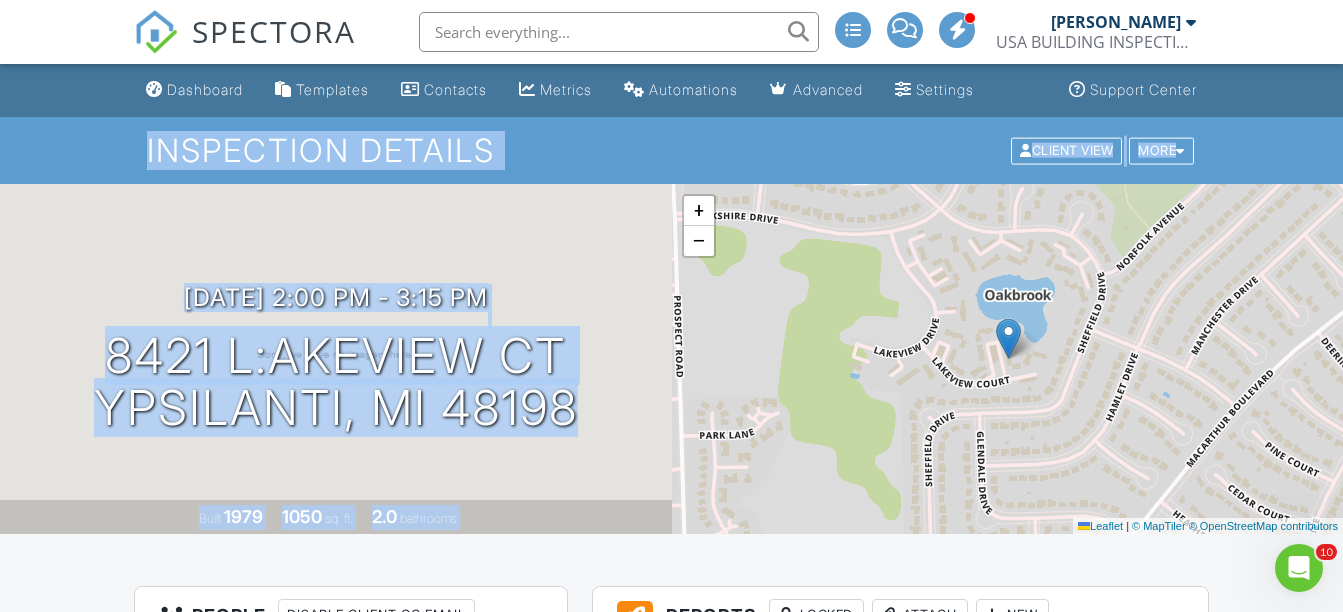 scroll, scrollTop: 0, scrollLeft: 0, axis: both 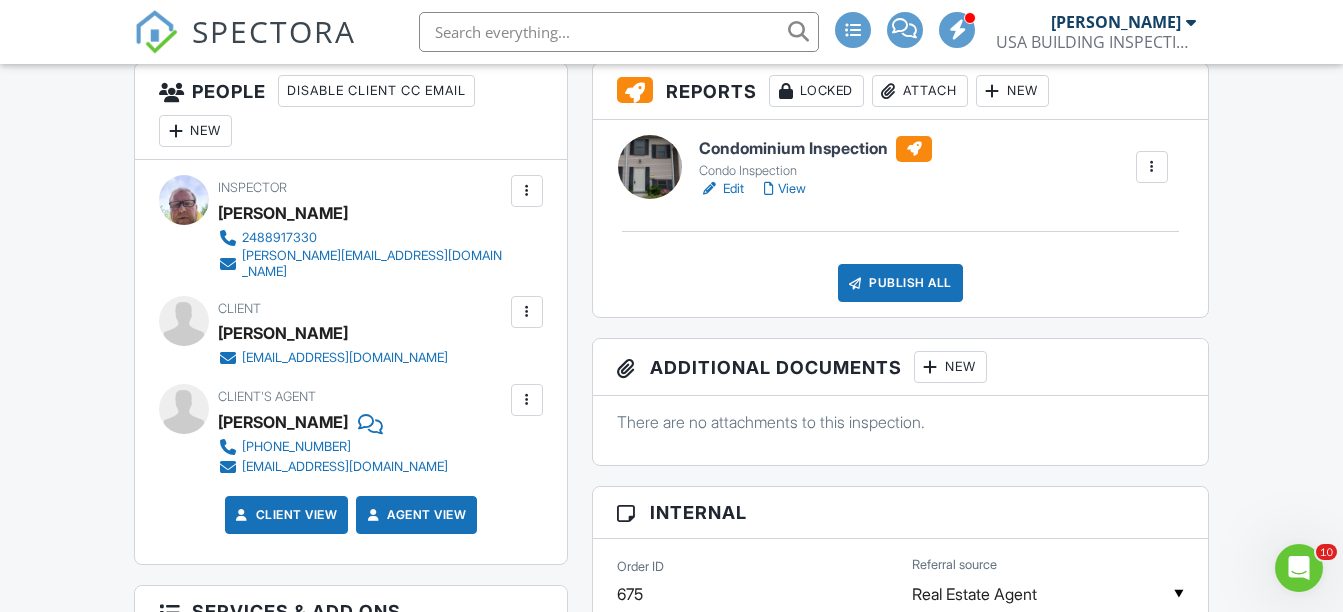 click at bounding box center (527, 400) 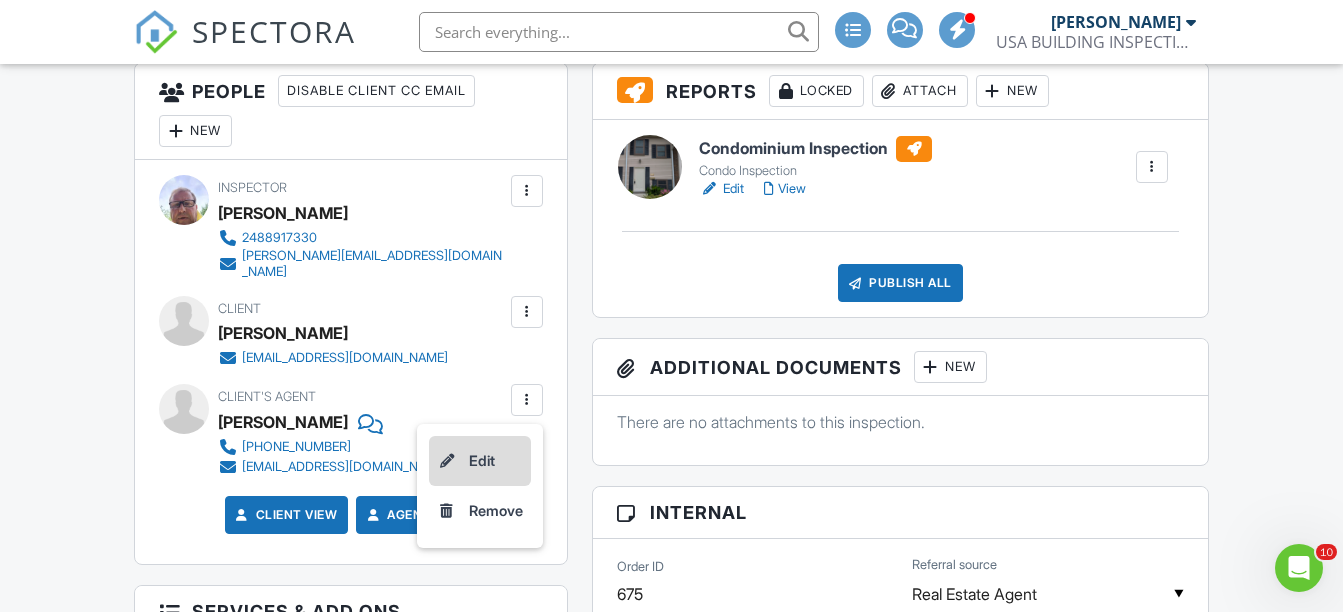 click on "Edit" at bounding box center (480, 461) 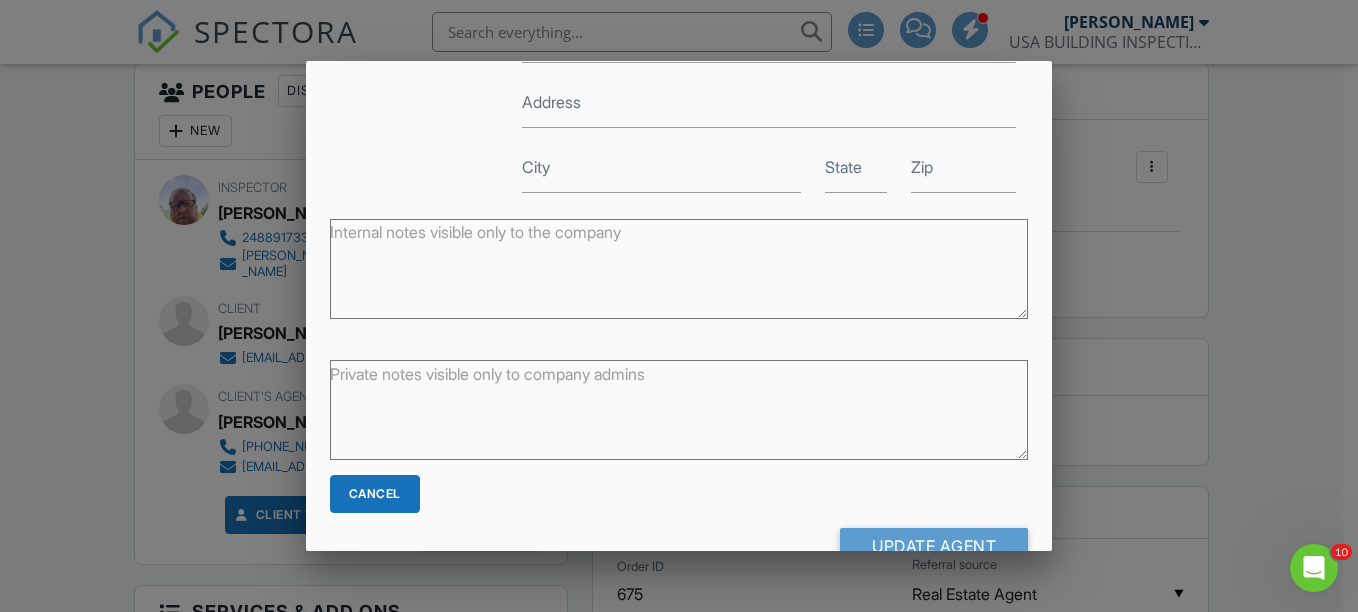 scroll, scrollTop: 429, scrollLeft: 0, axis: vertical 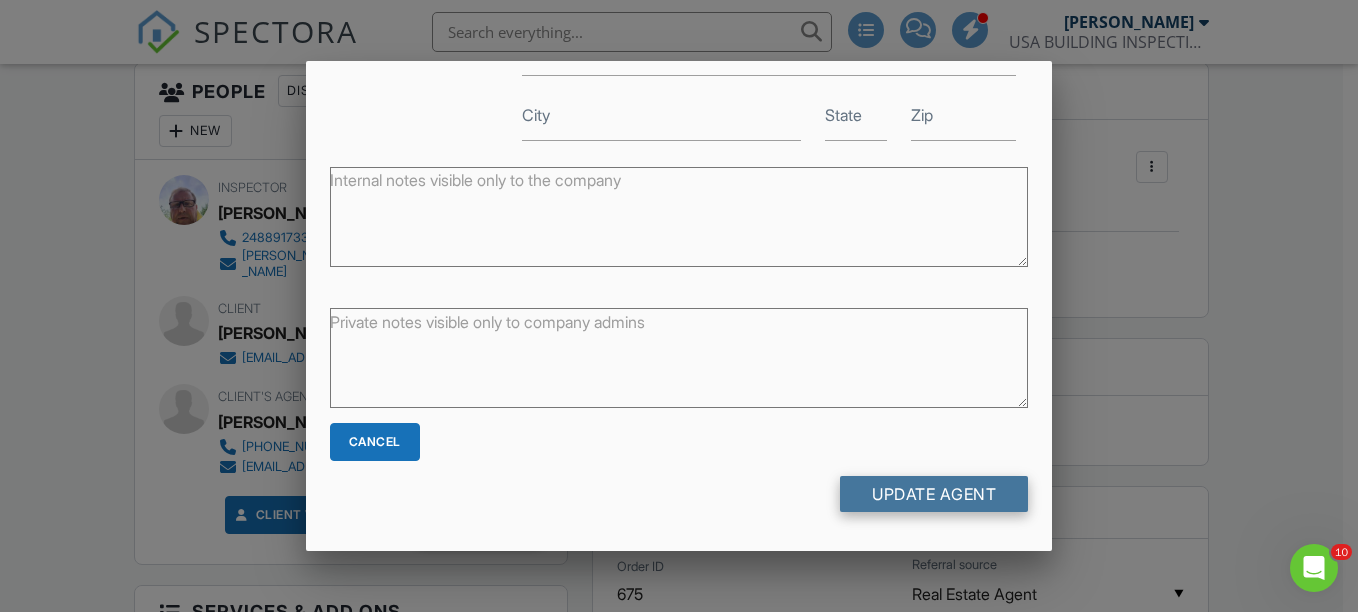 click on "Update Agent" at bounding box center [934, 494] 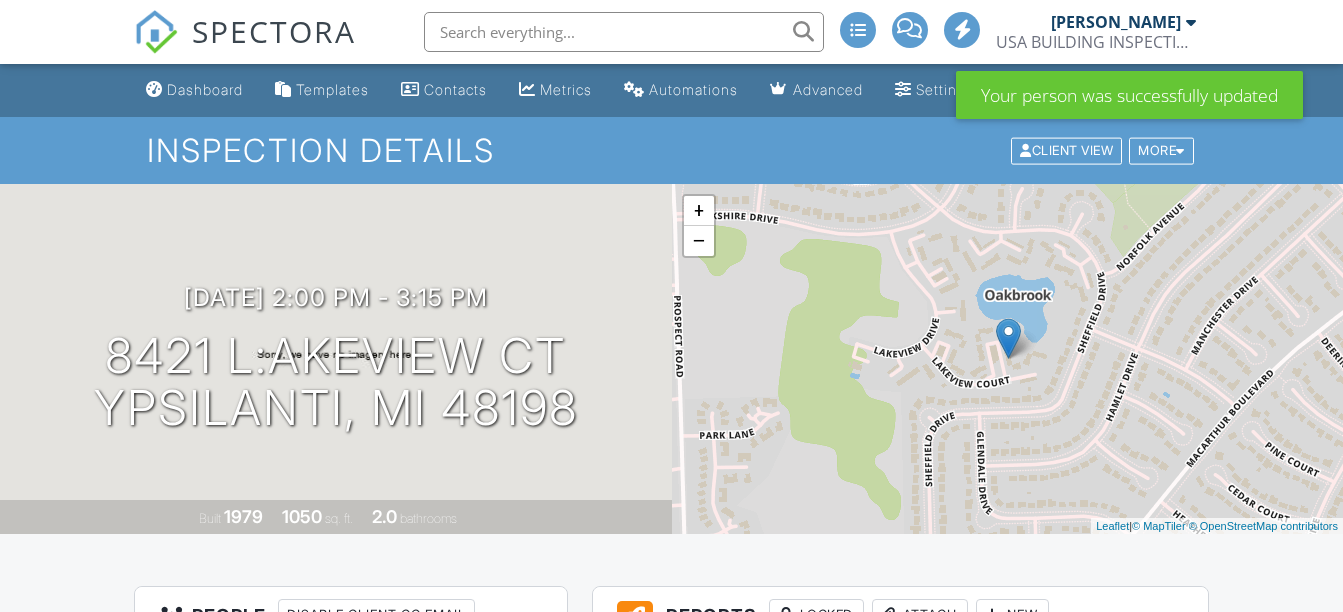 scroll, scrollTop: 0, scrollLeft: 0, axis: both 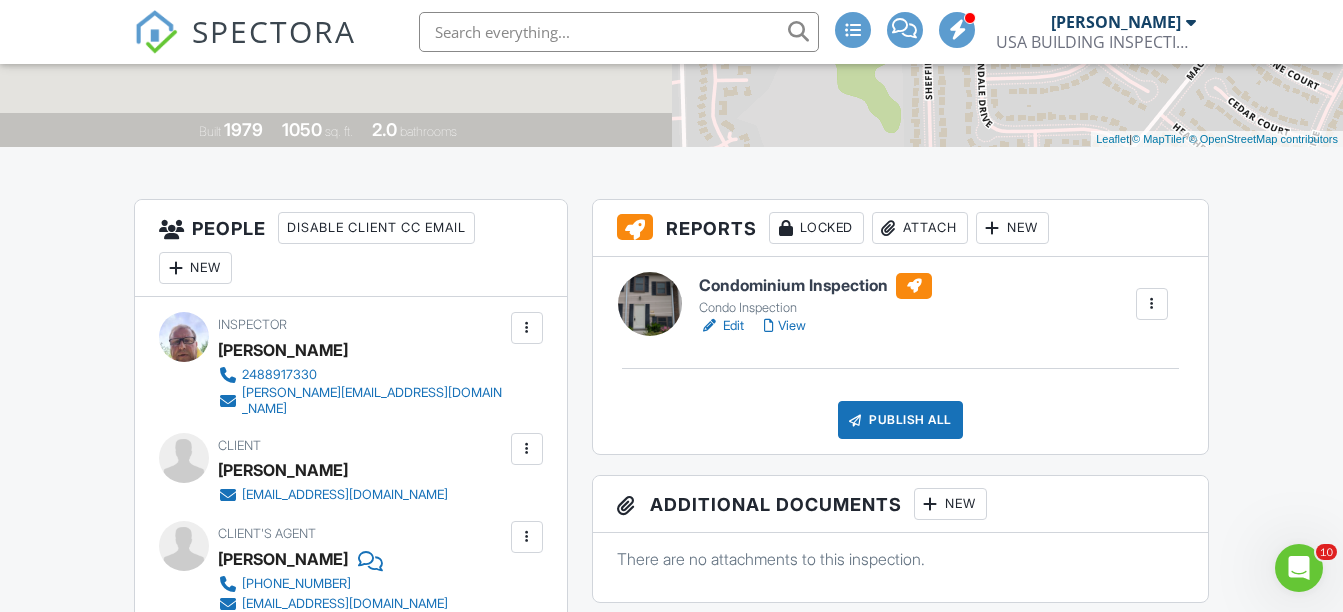 click on "View" at bounding box center [785, 326] 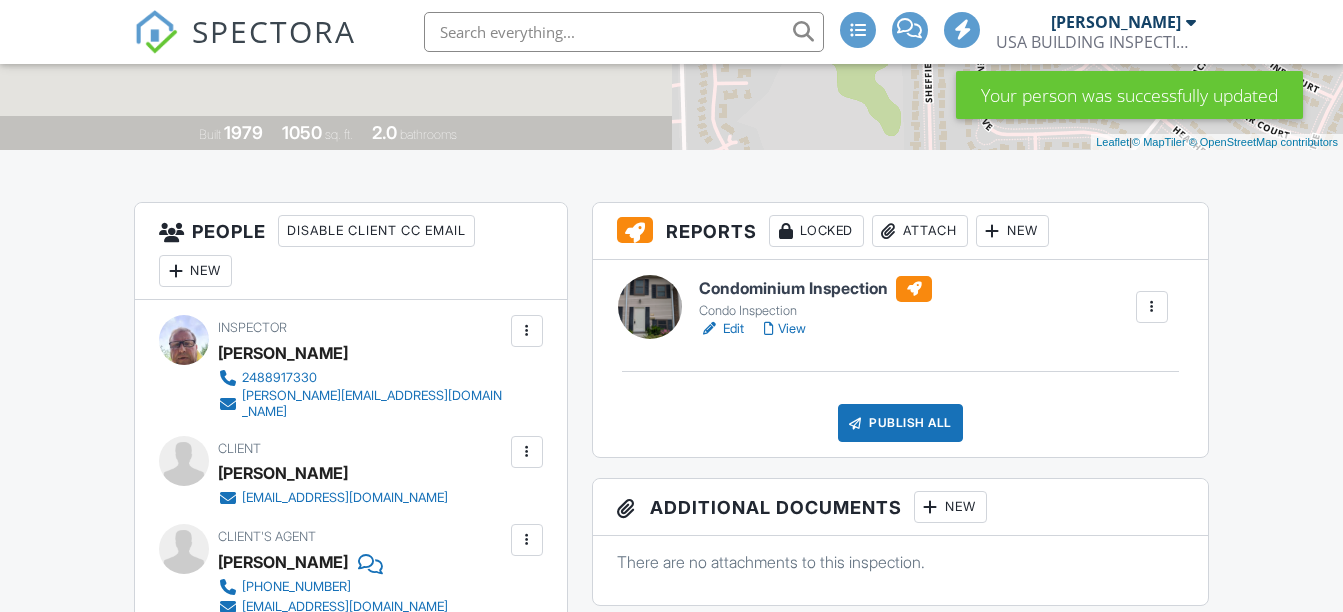 scroll, scrollTop: 384, scrollLeft: 0, axis: vertical 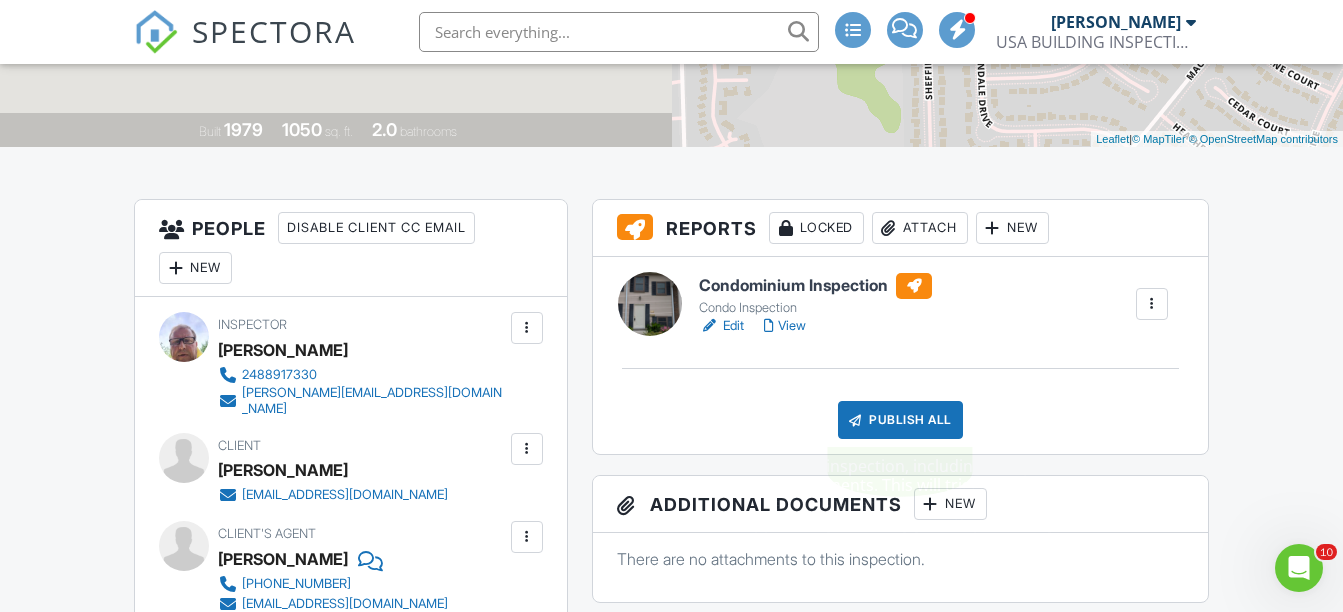 click on "Publish All" at bounding box center [900, 420] 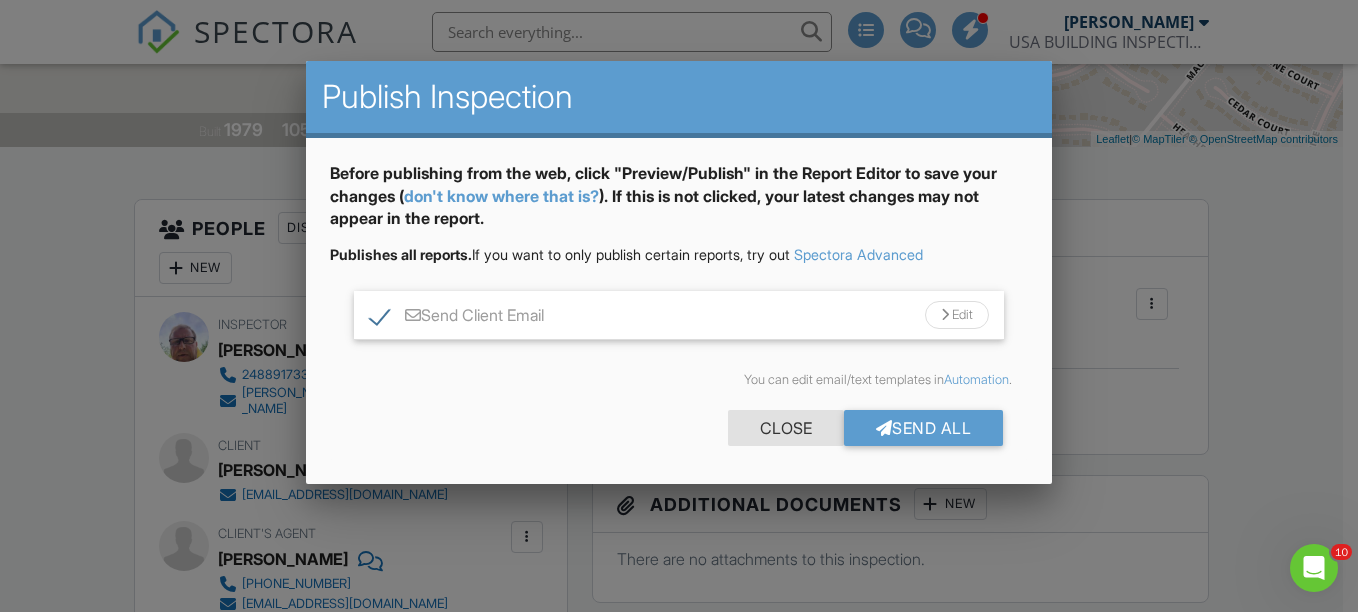 click on "Close" at bounding box center [786, 428] 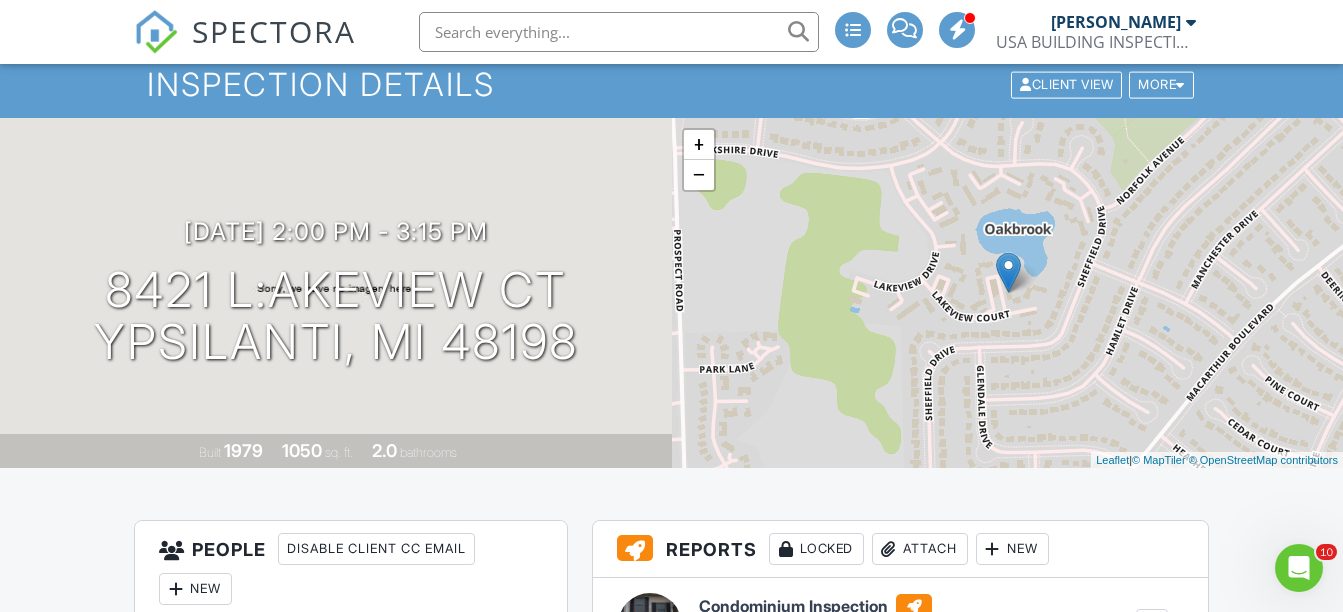 scroll, scrollTop: 0, scrollLeft: 0, axis: both 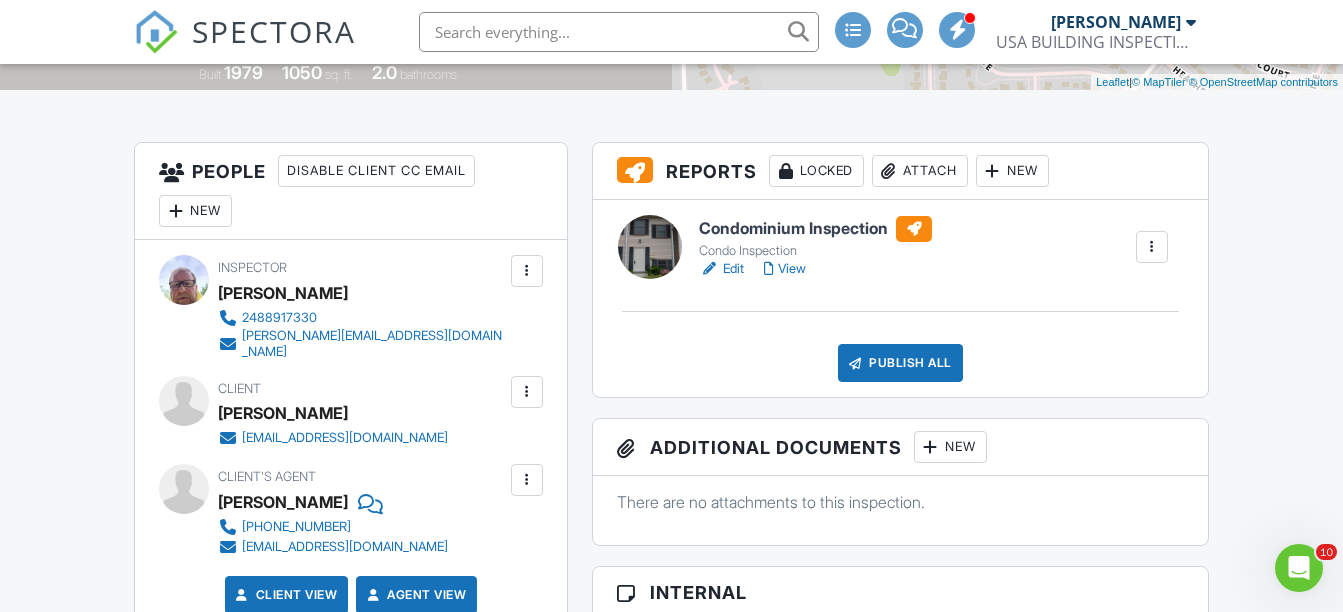 click on "View" at bounding box center (785, 269) 